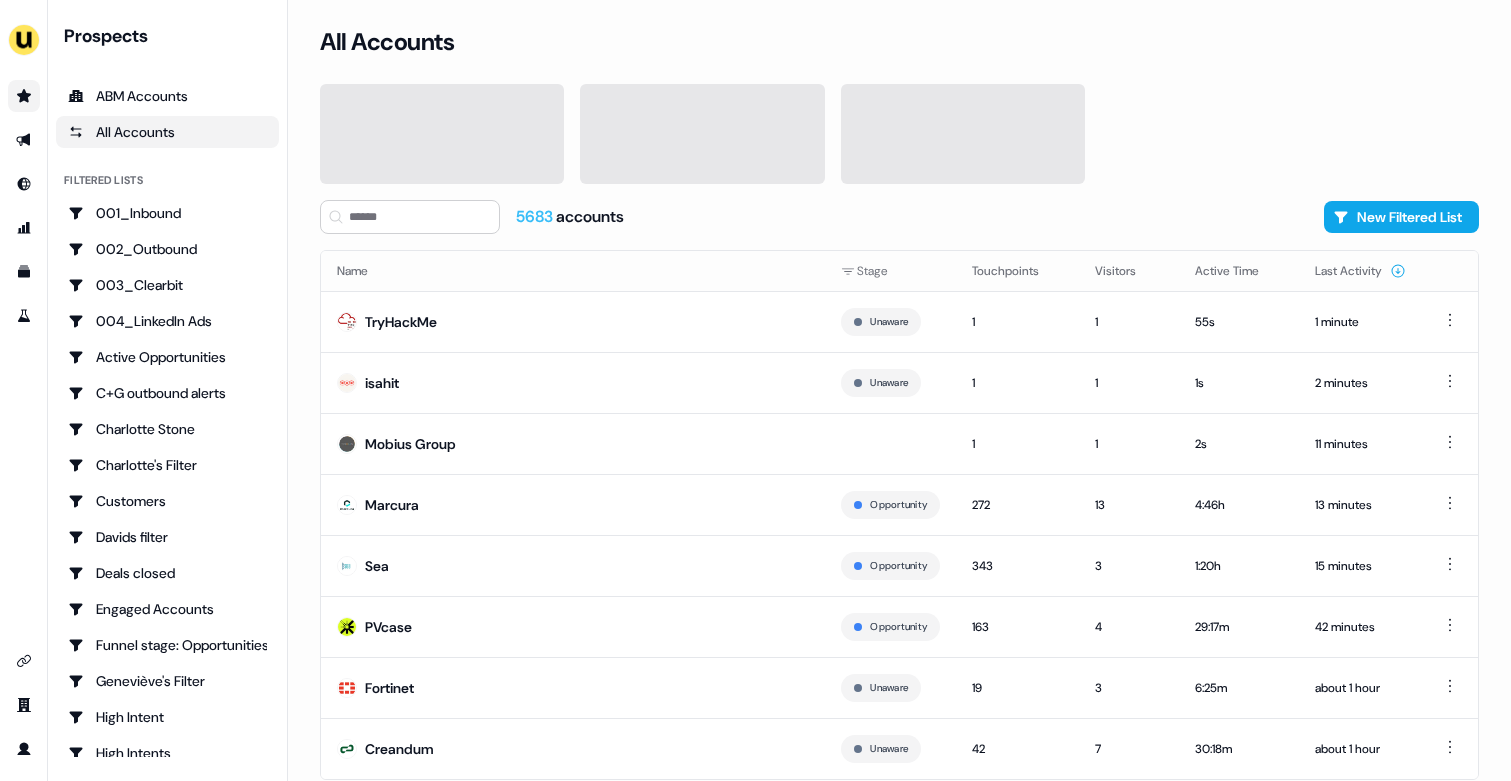 scroll, scrollTop: 0, scrollLeft: 0, axis: both 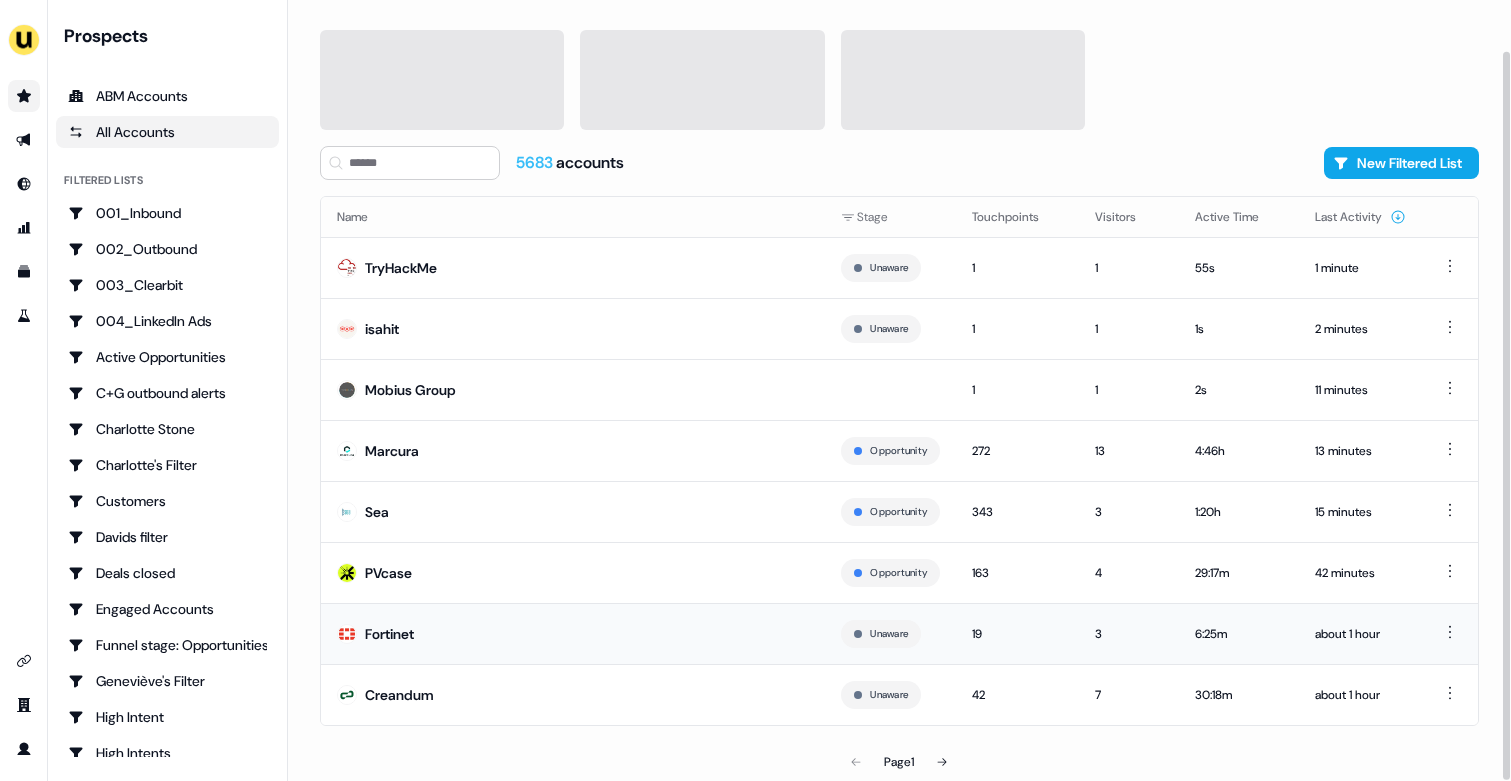 click on "Fortinet" at bounding box center [573, 633] 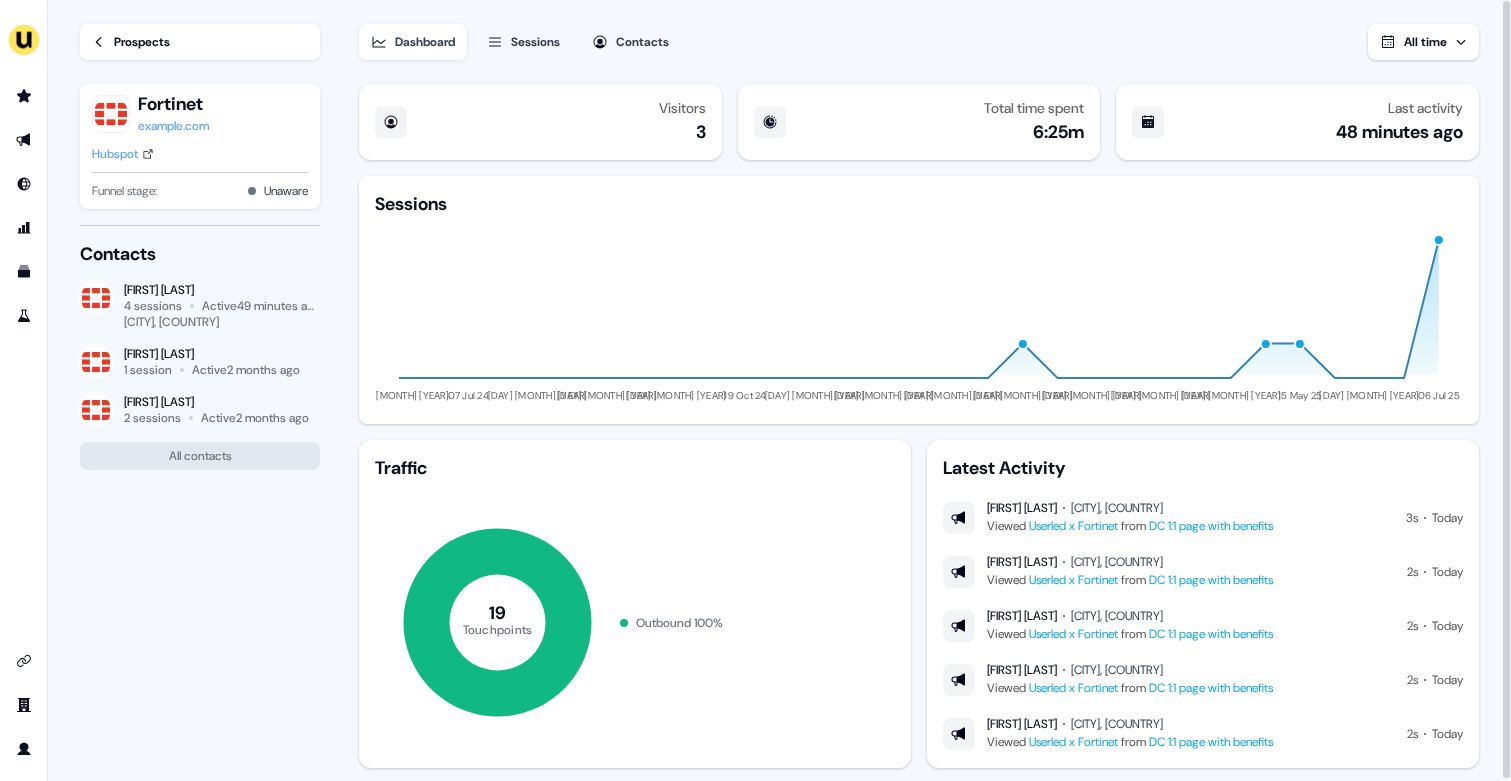 click on "Prospects" at bounding box center (142, 42) 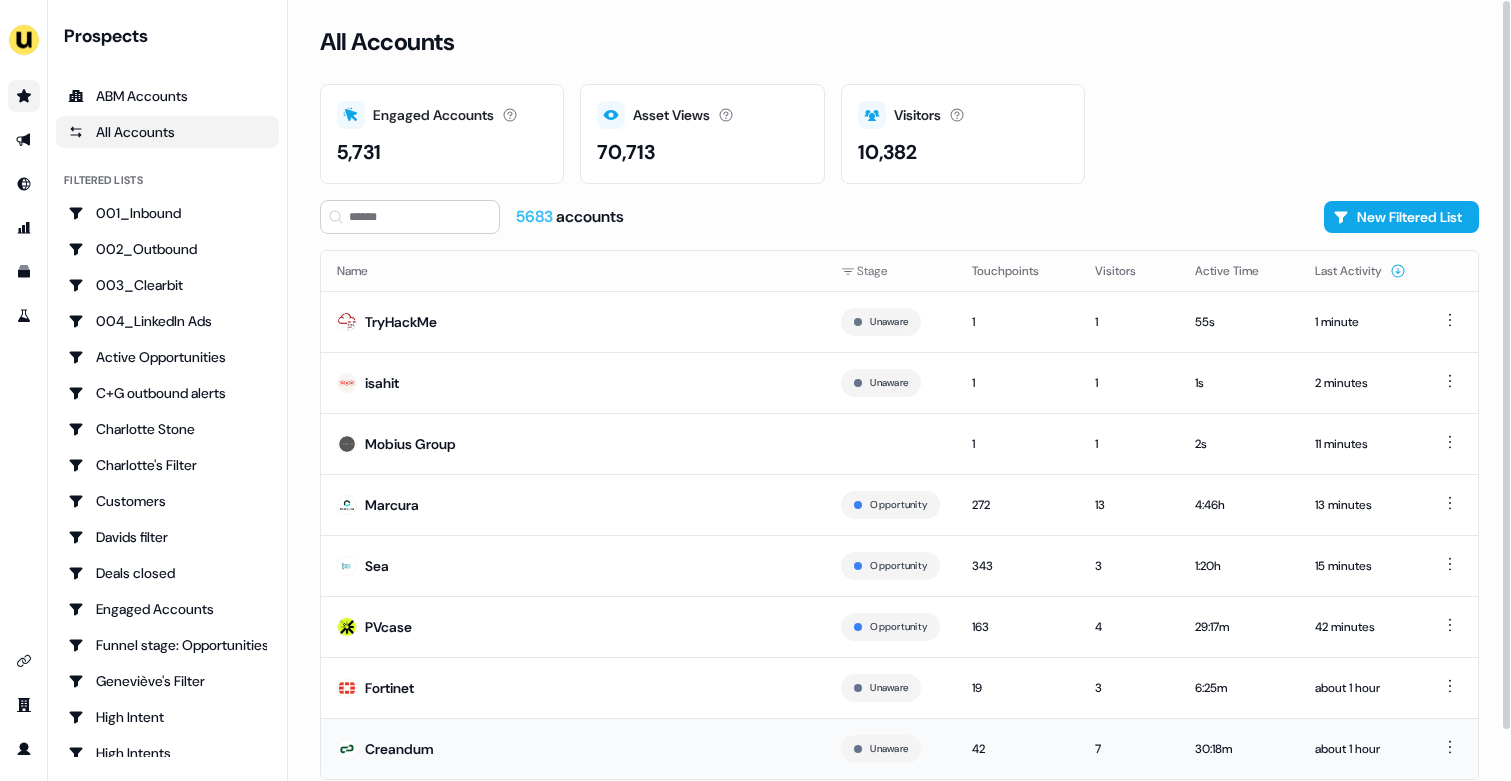 click on "Creandum" at bounding box center (573, 748) 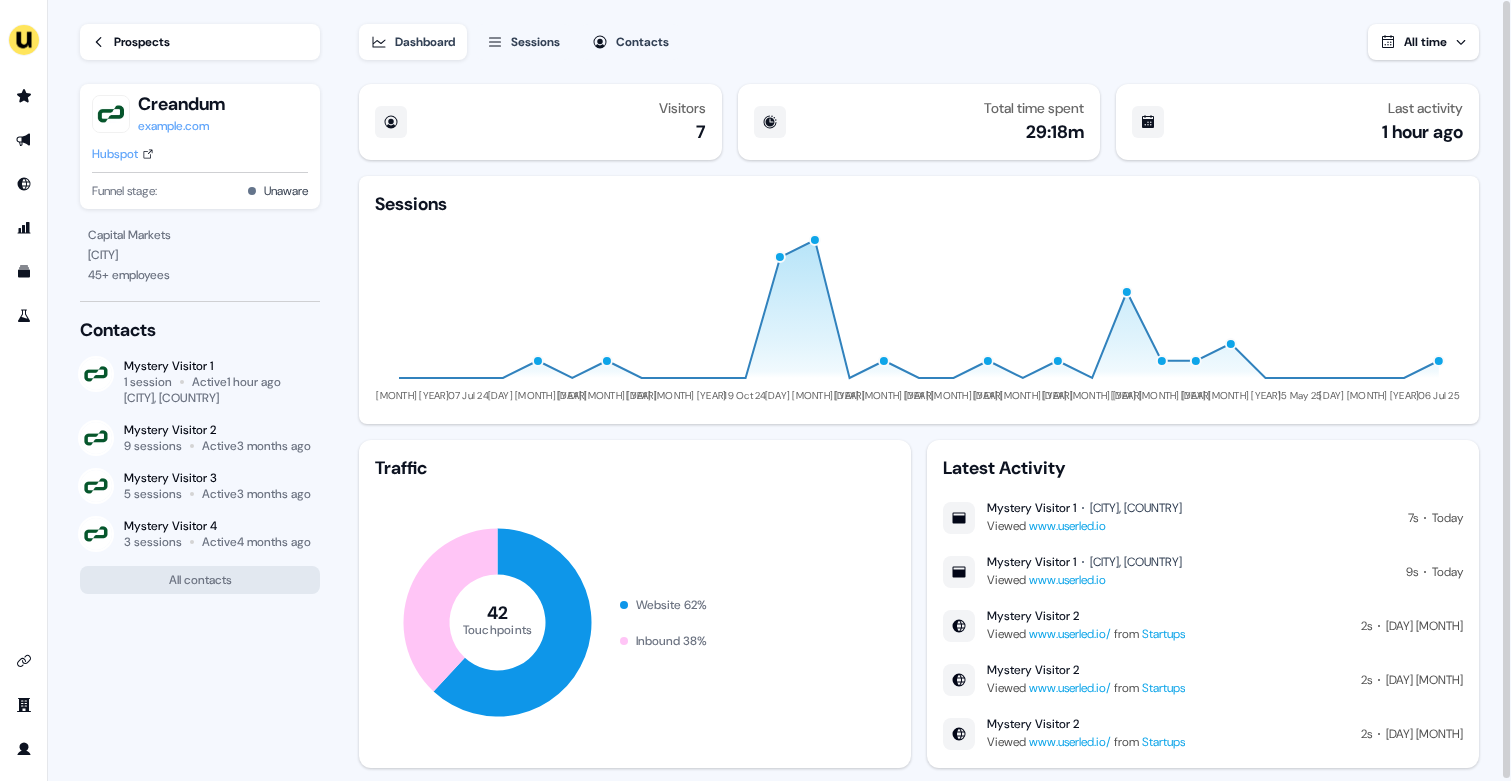 click on "Prospects" at bounding box center (200, 42) 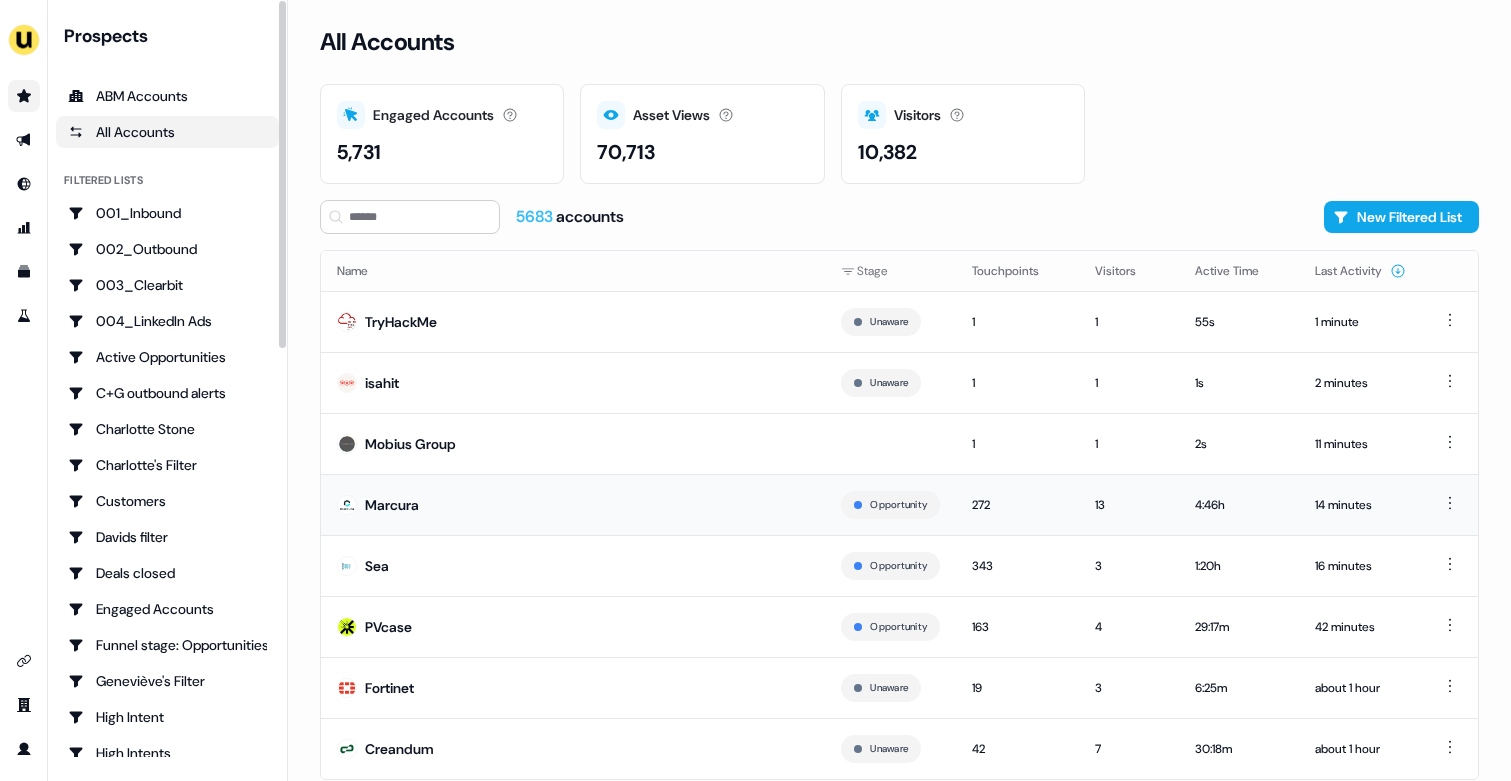 scroll, scrollTop: 54, scrollLeft: 0, axis: vertical 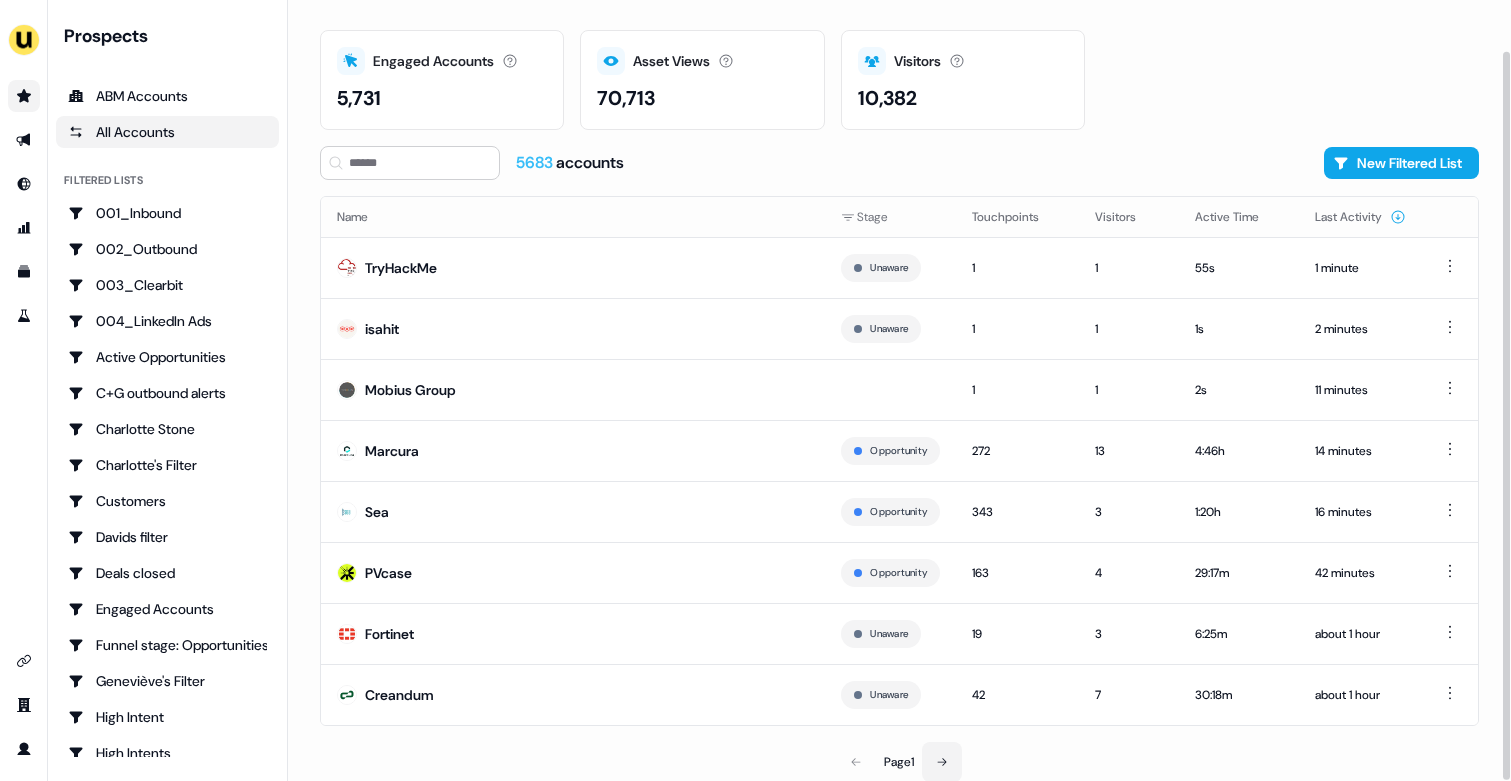 click at bounding box center [942, 762] 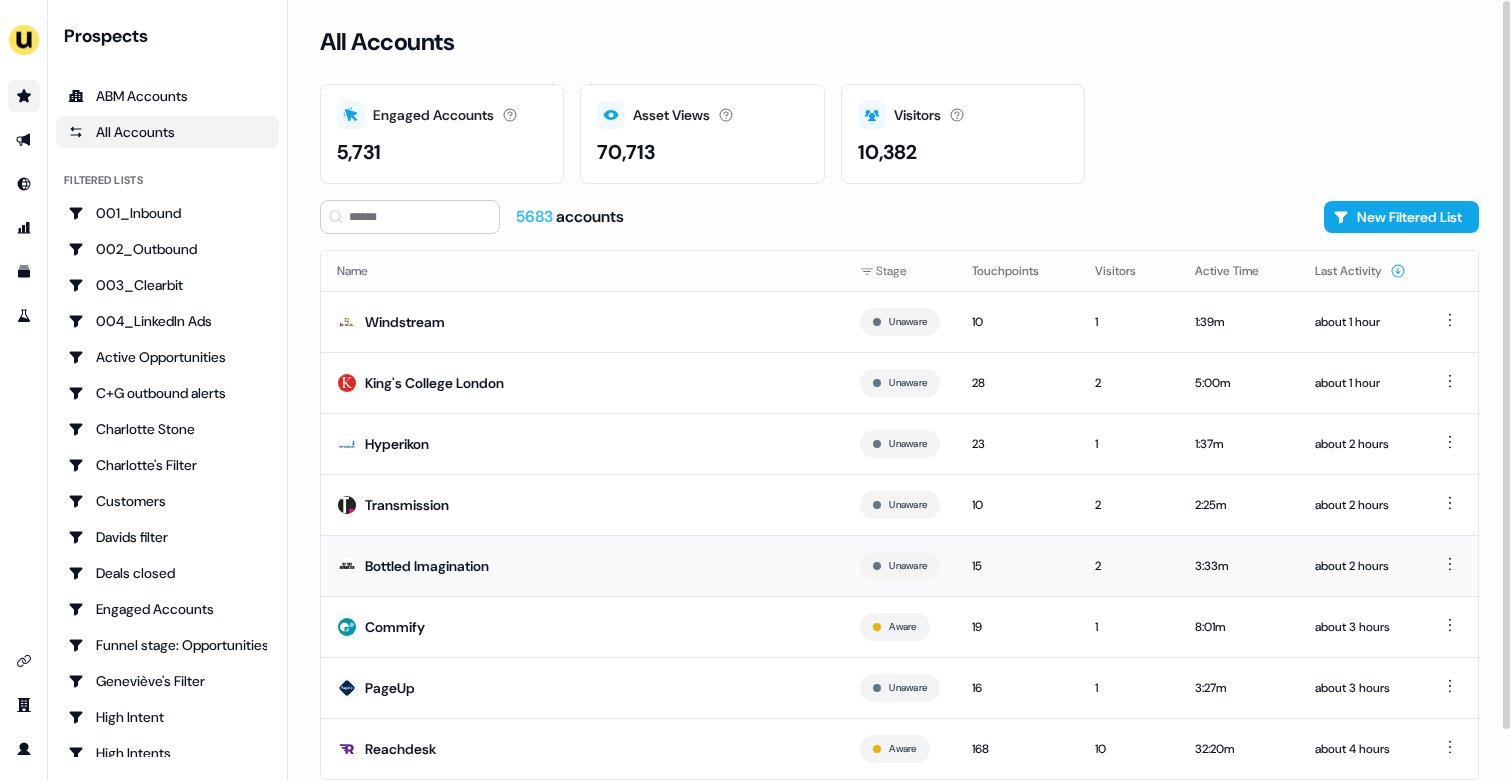 scroll, scrollTop: 54, scrollLeft: 0, axis: vertical 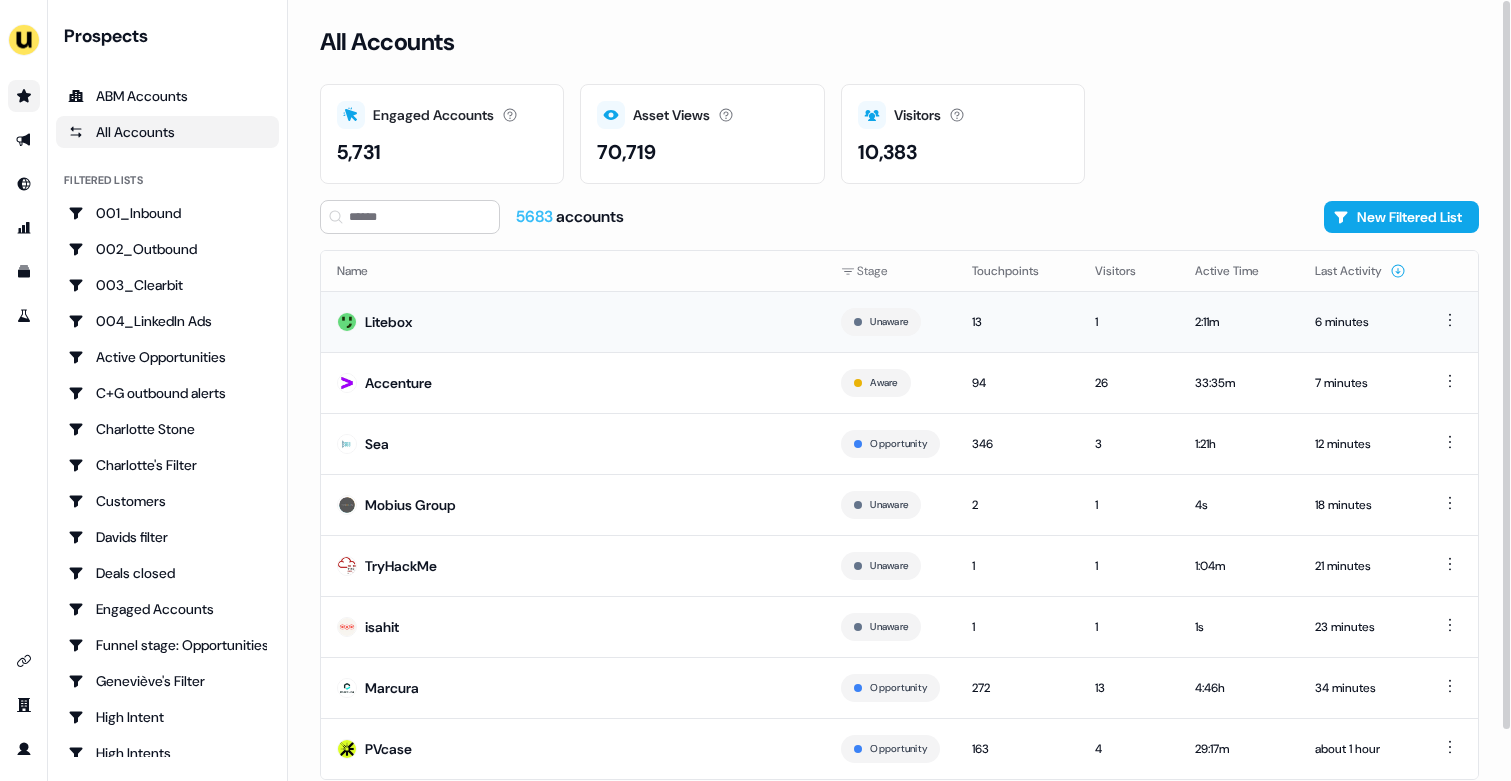 click on "Litebox" at bounding box center (573, 321) 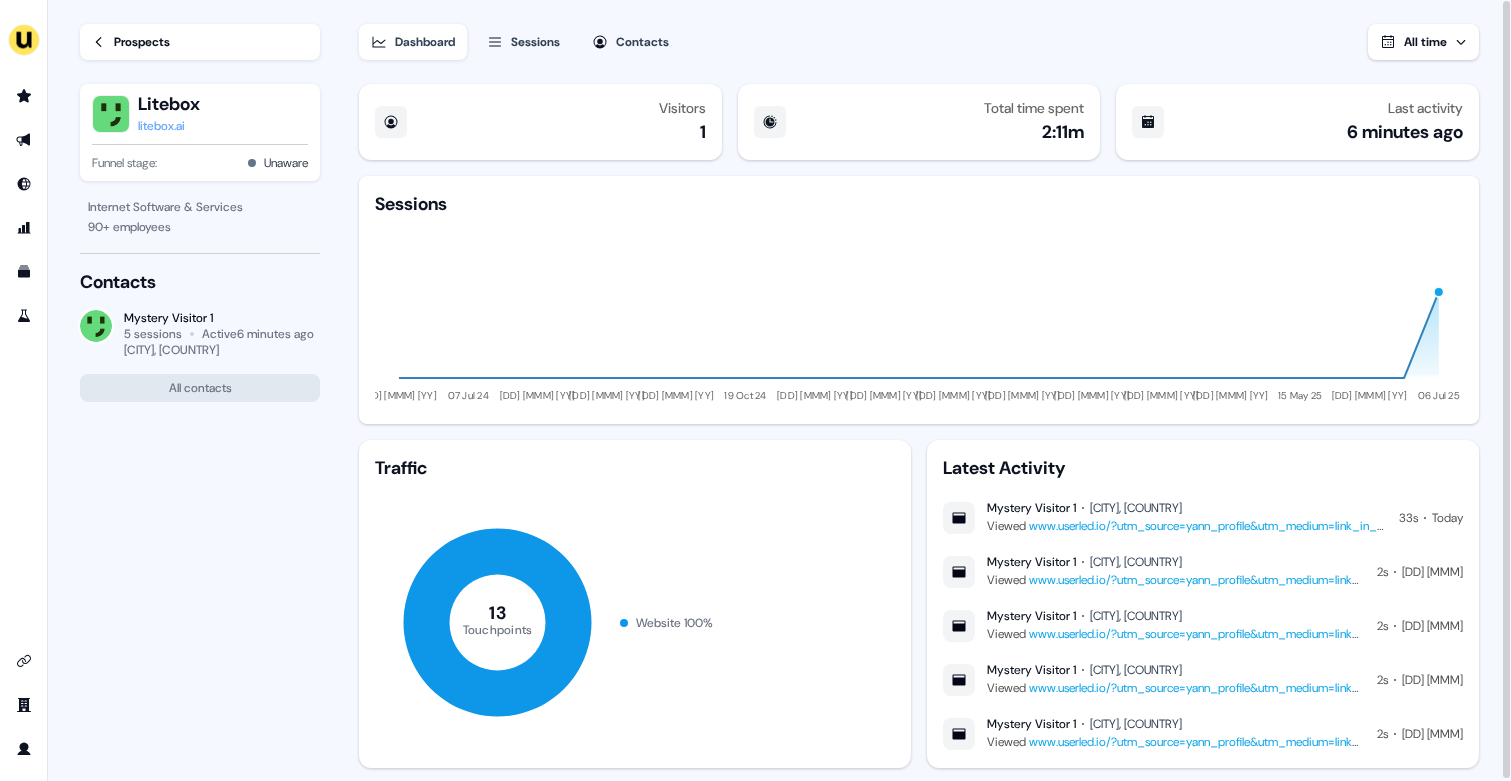 click on "Prospects" at bounding box center [142, 42] 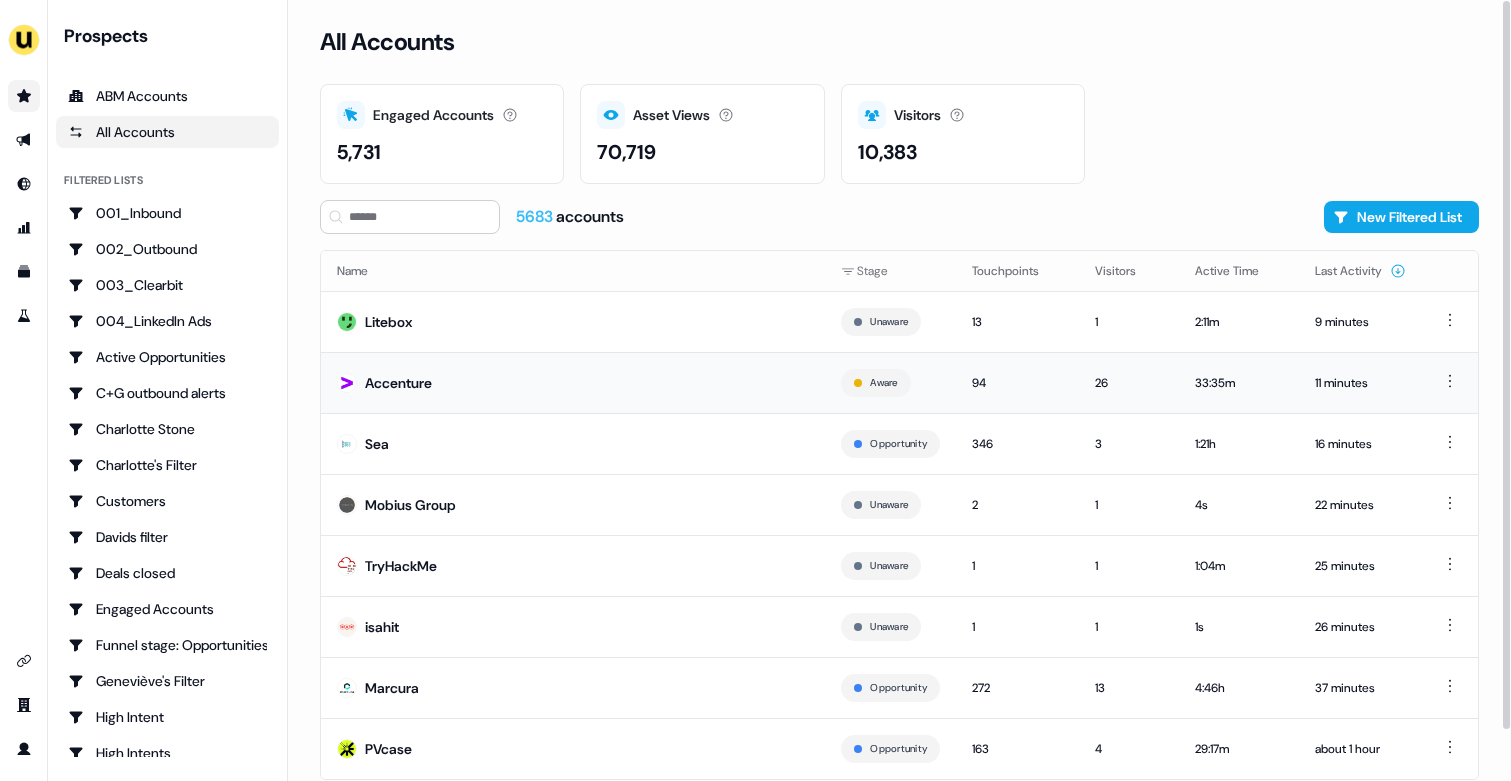 click on "Accenture" at bounding box center [573, 382] 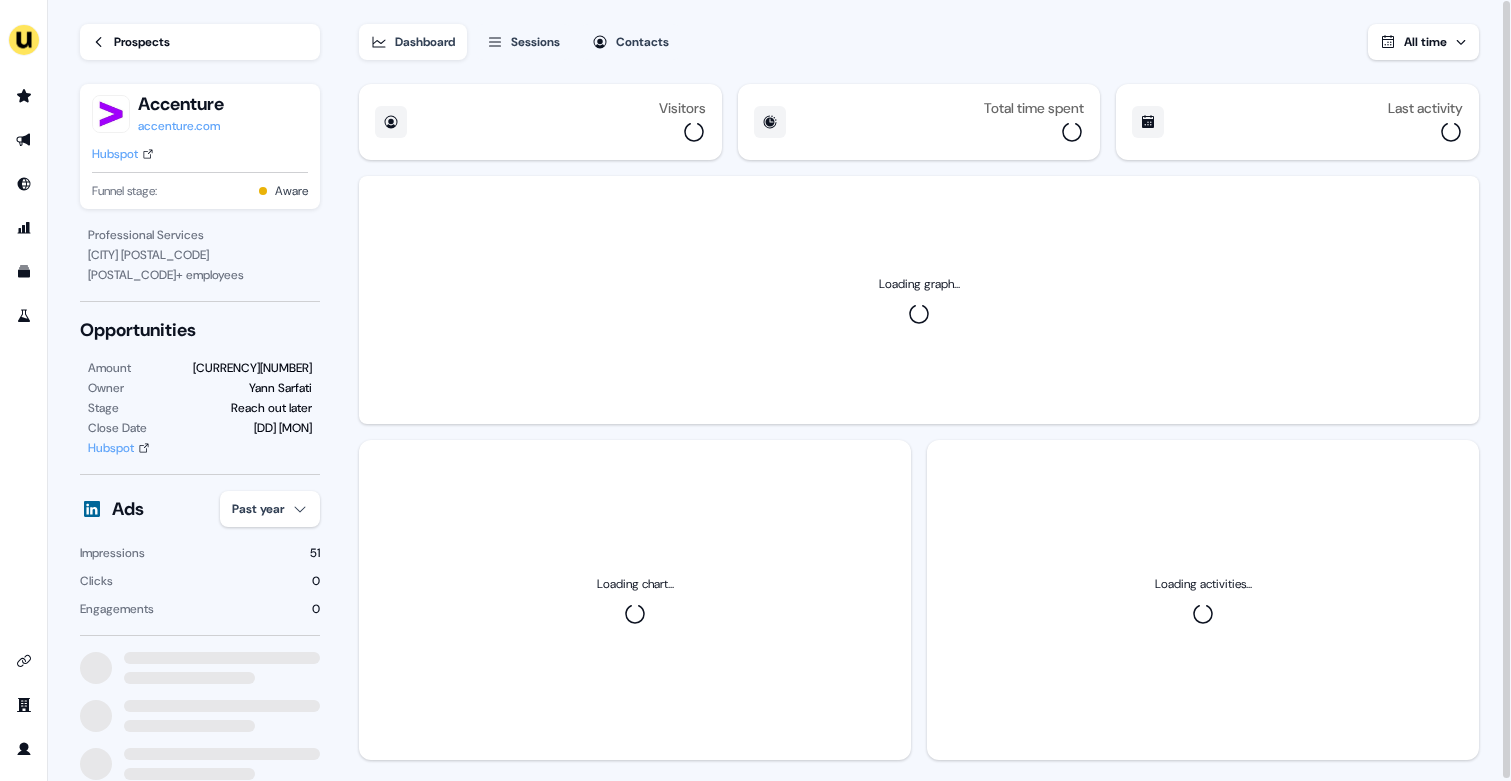 scroll, scrollTop: 0, scrollLeft: 0, axis: both 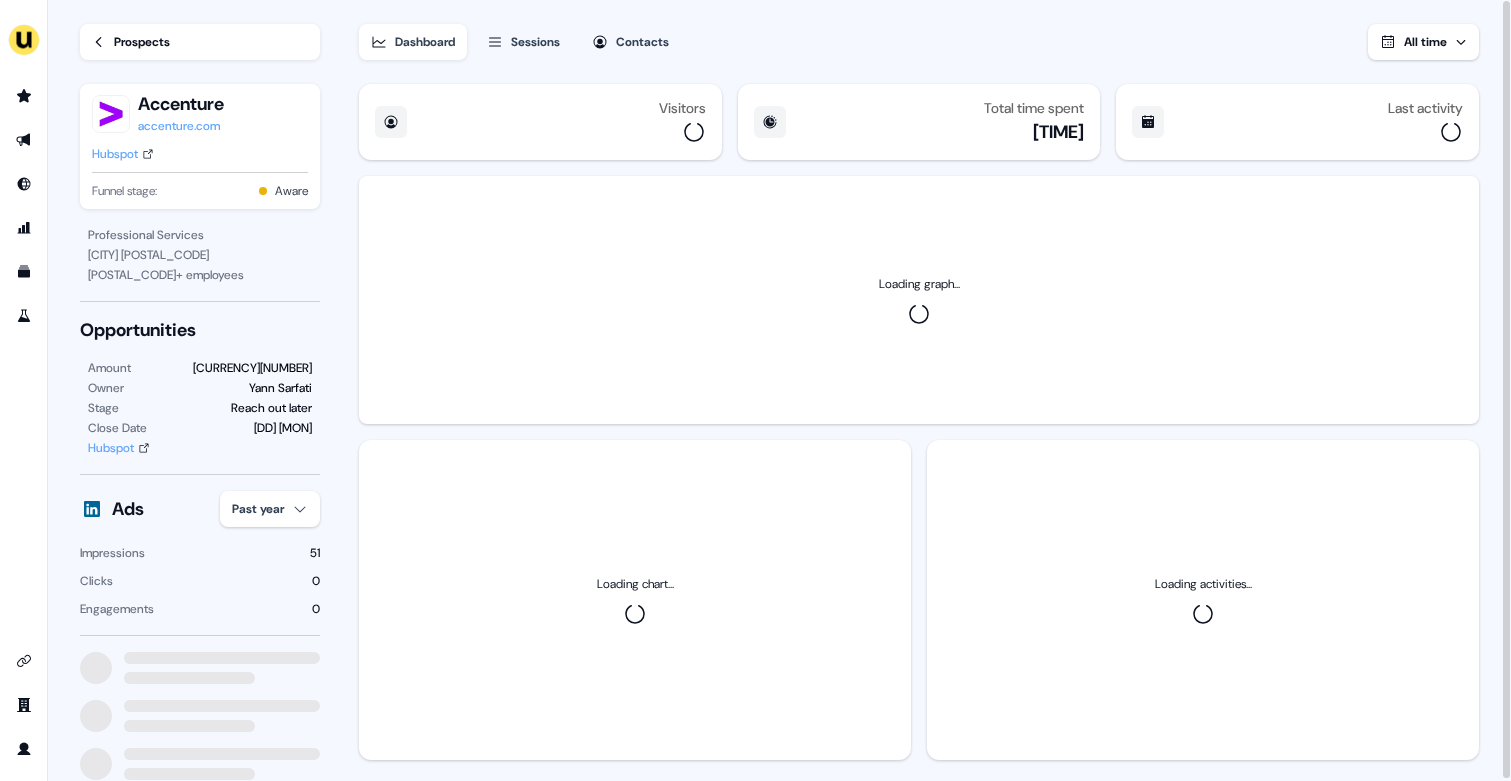 click on "For the best experience switch devices to a bigger screen. Go to Userled.io Loading... Prospects Accenture accenture.com Hubspot Funnel stage: Aware Professional Services Dublin 2 721000 + employees Opportunities Amount USD30,000 Owner Yann Sarfati Stage Reach out later Close Date 25 Apr Hubspot Ads Past year Impressions 51 Clicks 0 Engagements 0 Dashboard Sessions Contacts All time Visitors Total time spent 33:28m Last activity Loading graph... Loading chart... Loading activities..." at bounding box center [755, 390] 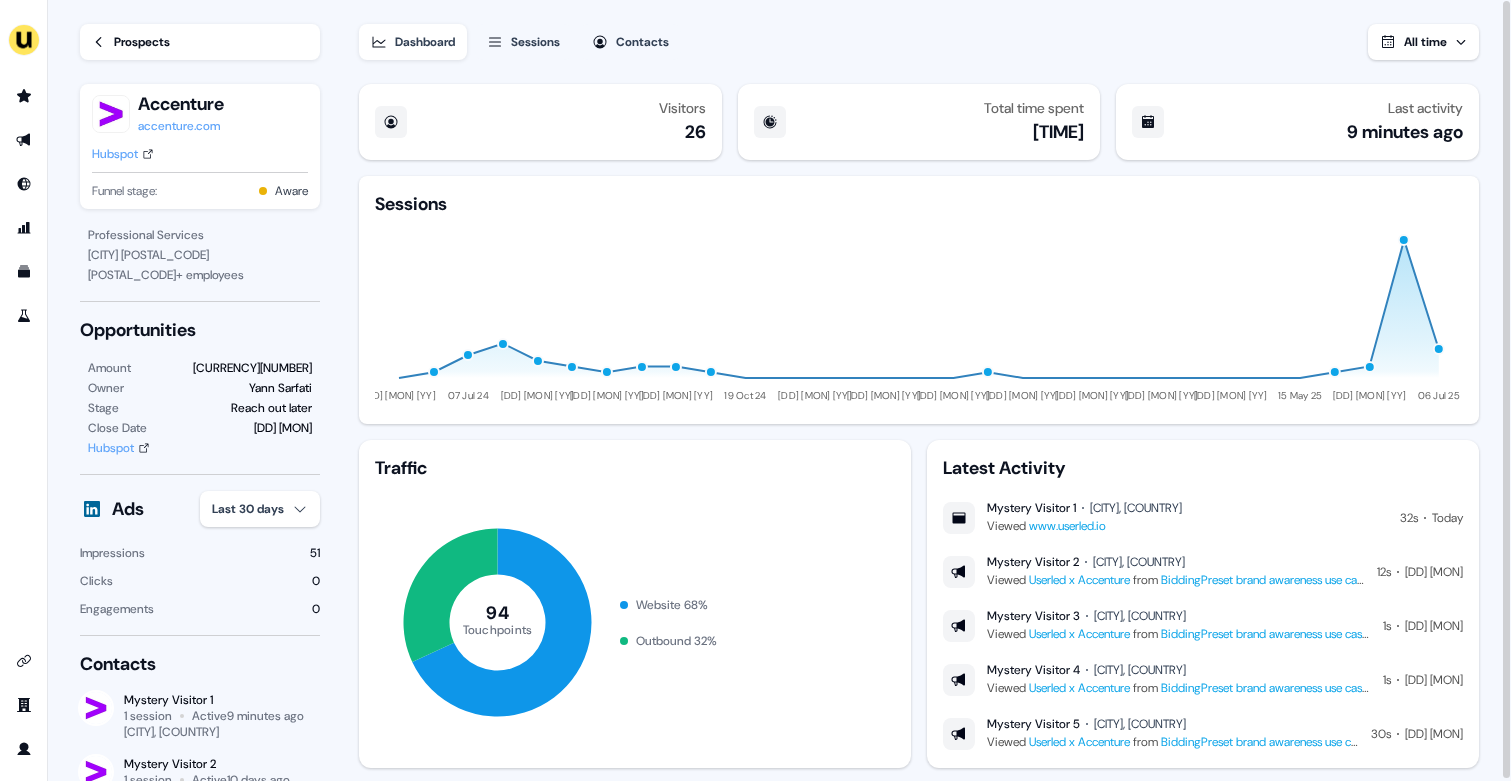 type 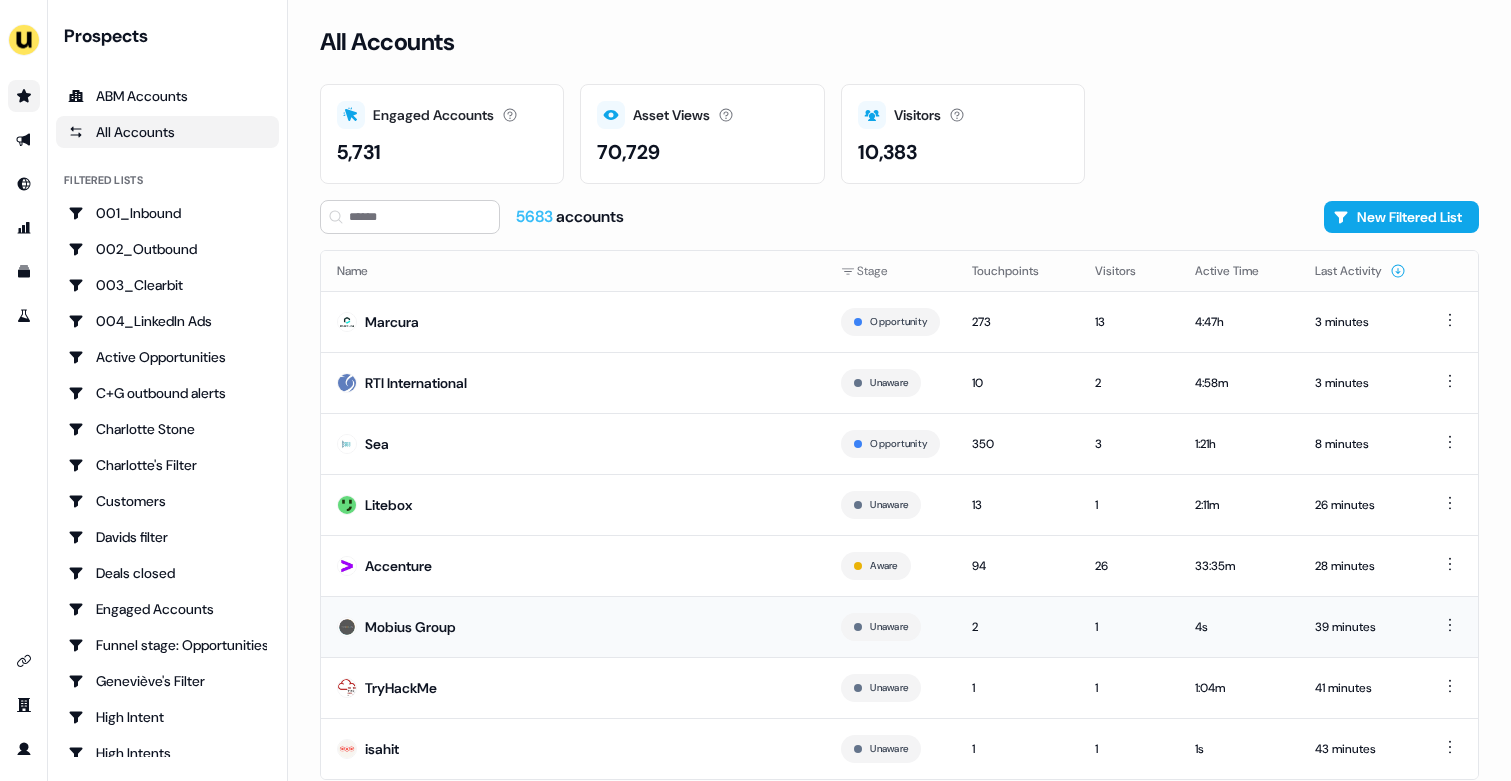 scroll, scrollTop: 0, scrollLeft: 0, axis: both 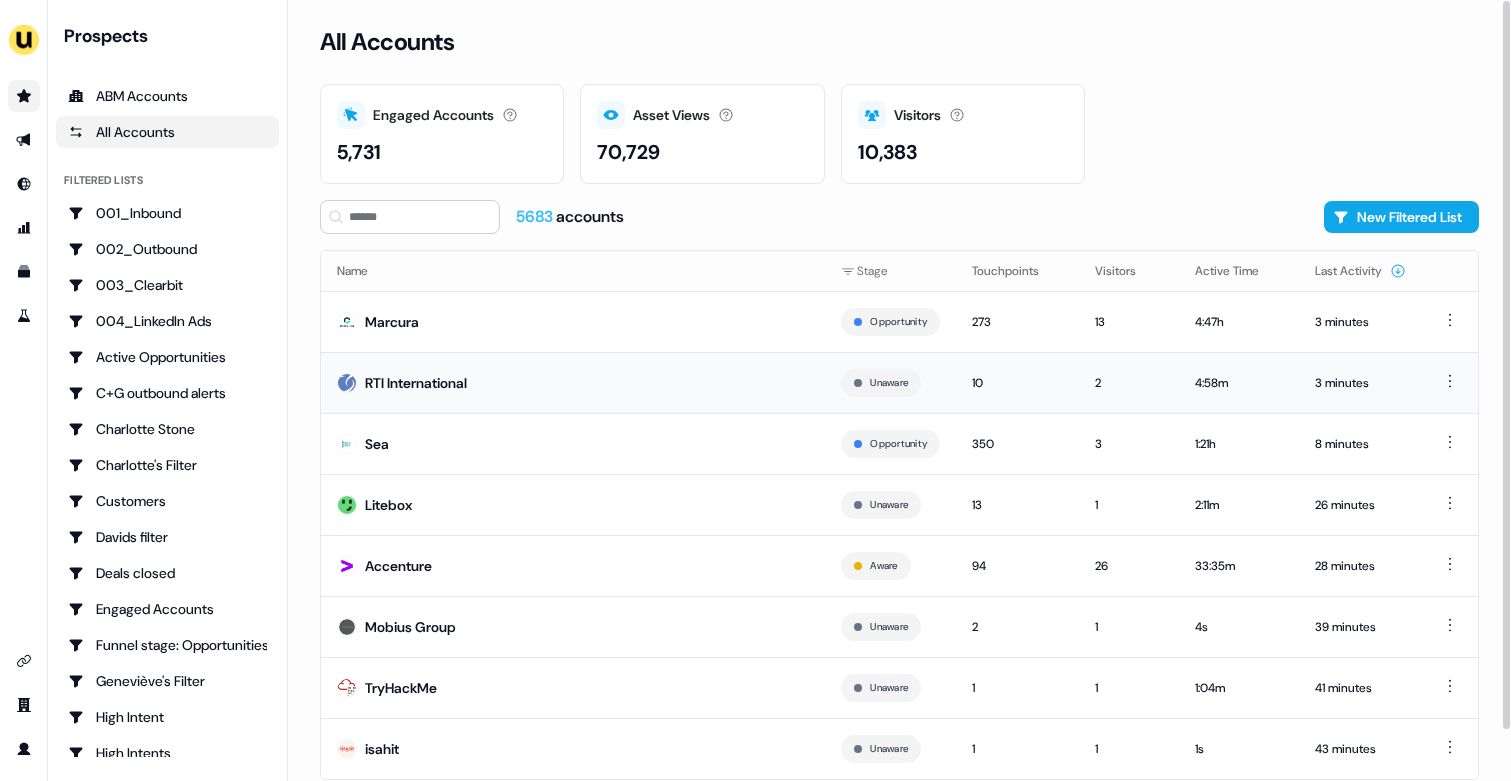 click on "RTI International" at bounding box center (573, 382) 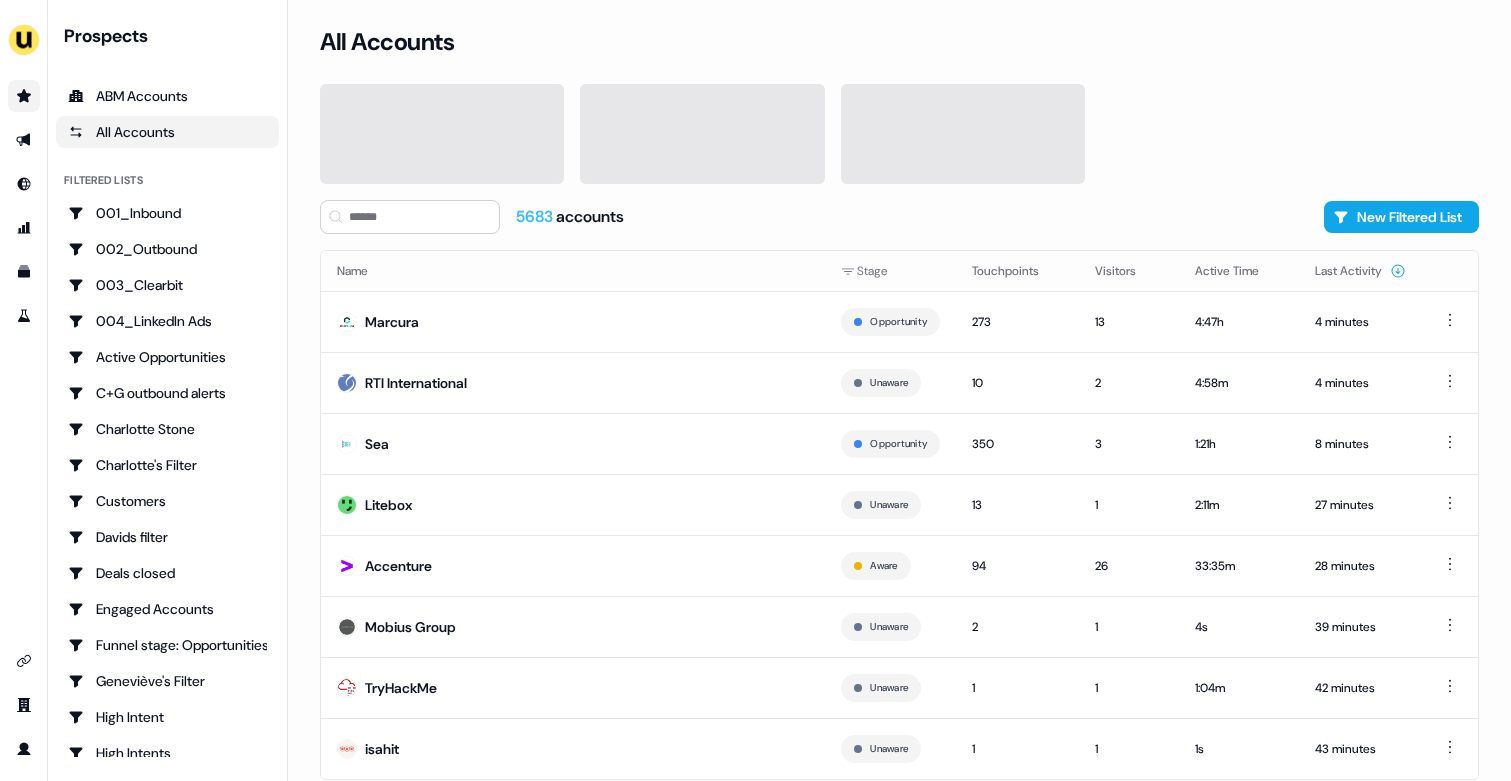 scroll, scrollTop: 0, scrollLeft: 0, axis: both 